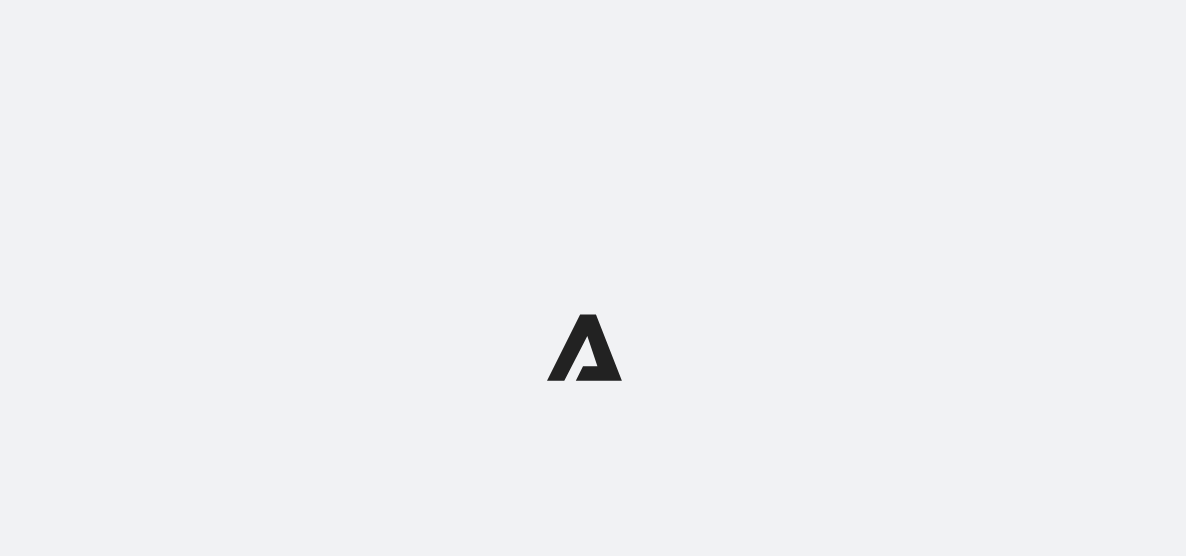 scroll, scrollTop: 0, scrollLeft: 0, axis: both 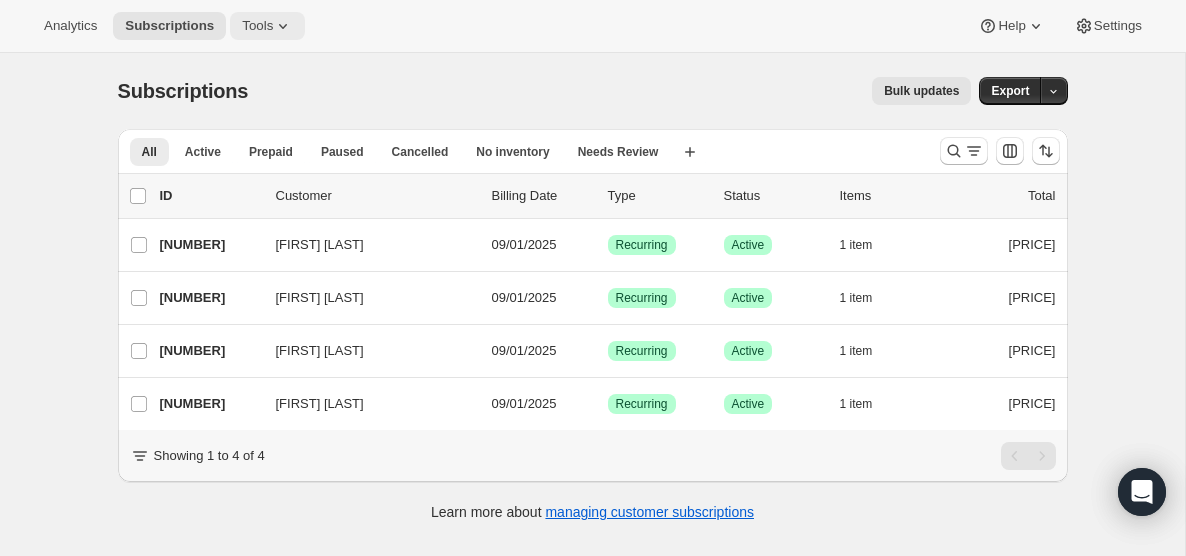 click on "Tools" at bounding box center (267, 26) 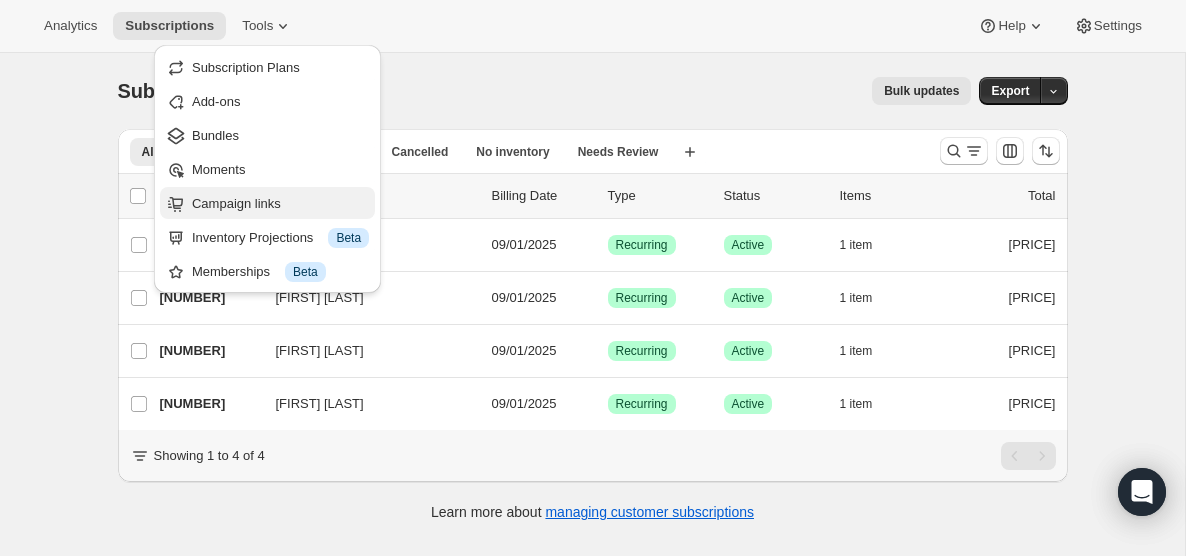 click on "Campaign links" at bounding box center [236, 203] 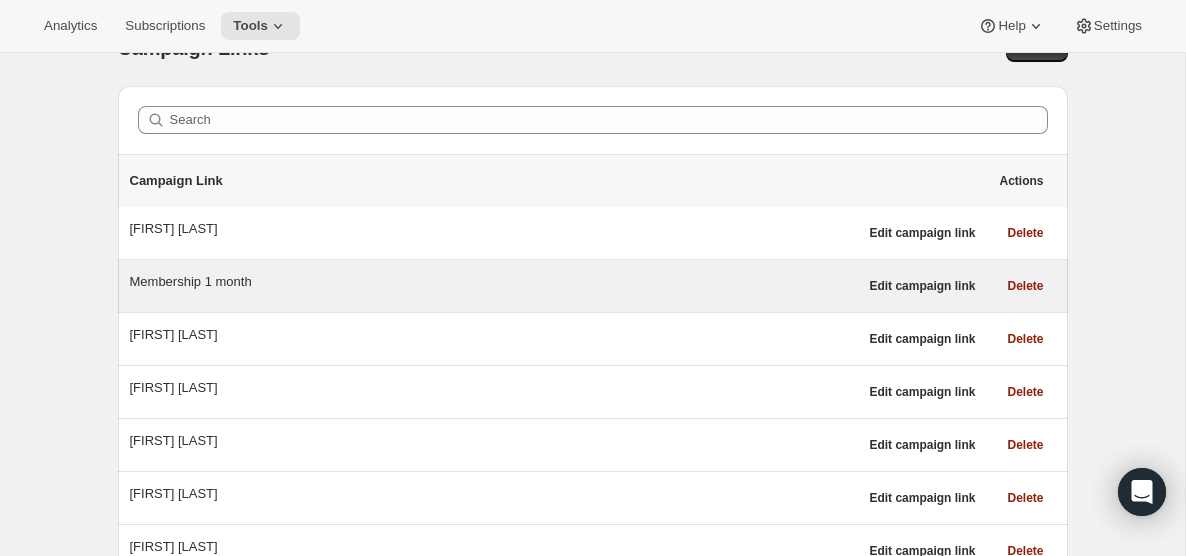 scroll, scrollTop: 56, scrollLeft: 0, axis: vertical 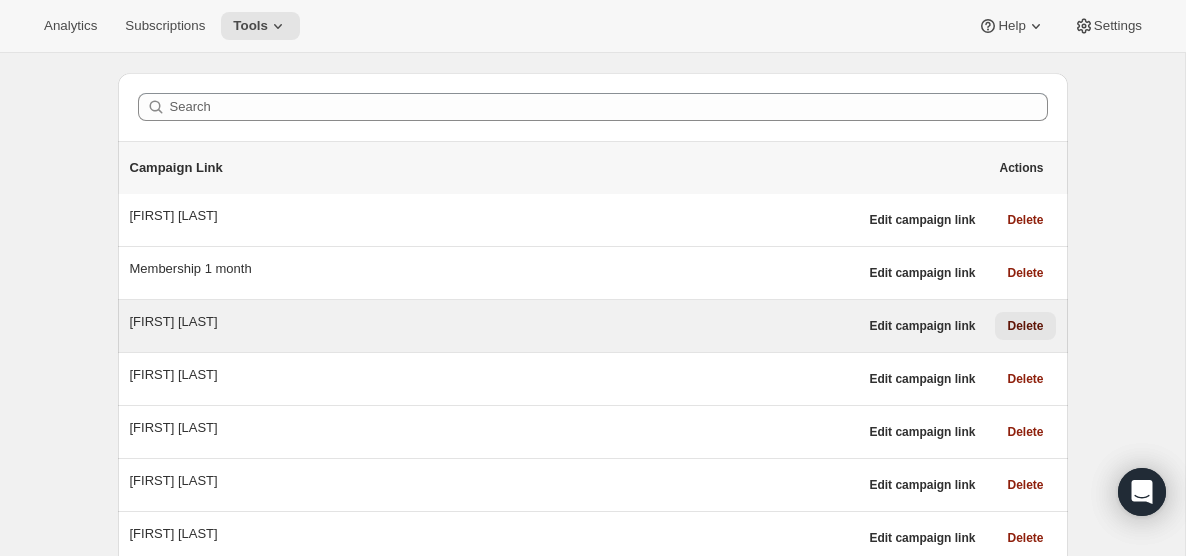 click on "Delete" at bounding box center [1025, 326] 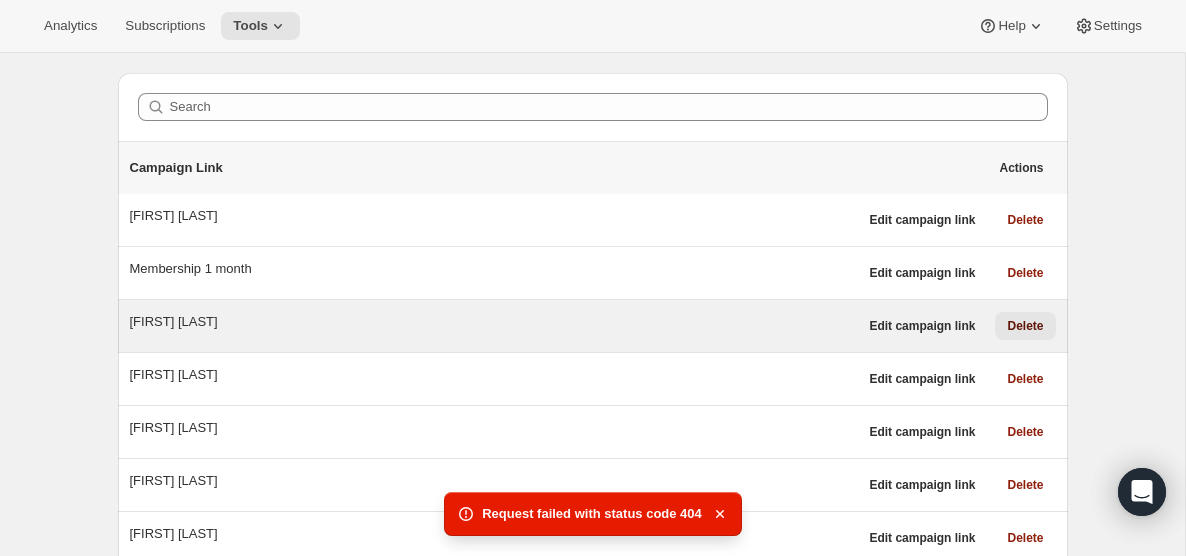click on "Delete" at bounding box center (1025, 326) 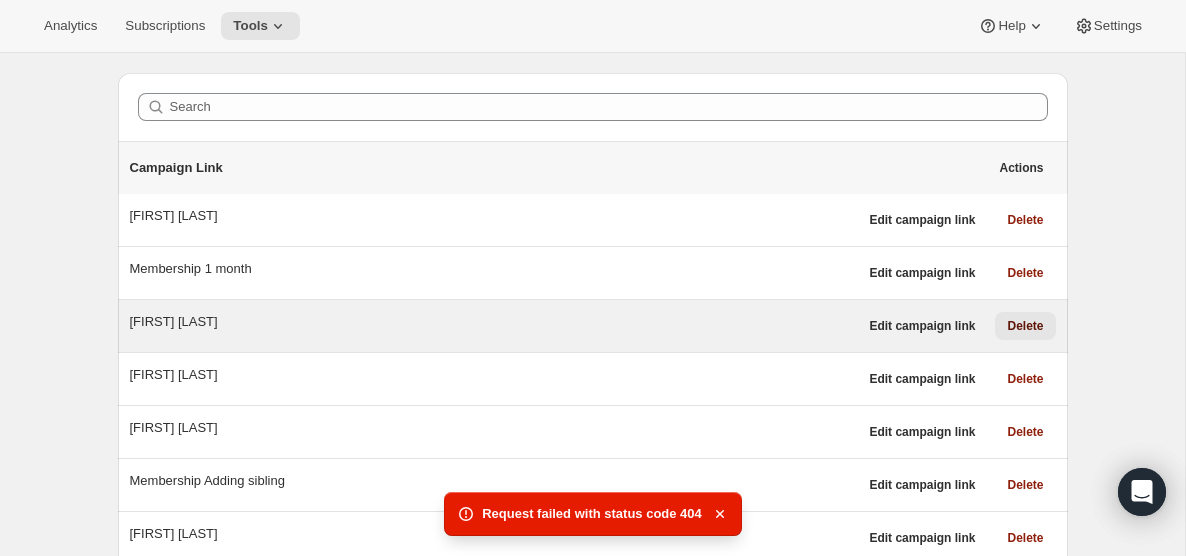 click on "Delete" at bounding box center (1025, 326) 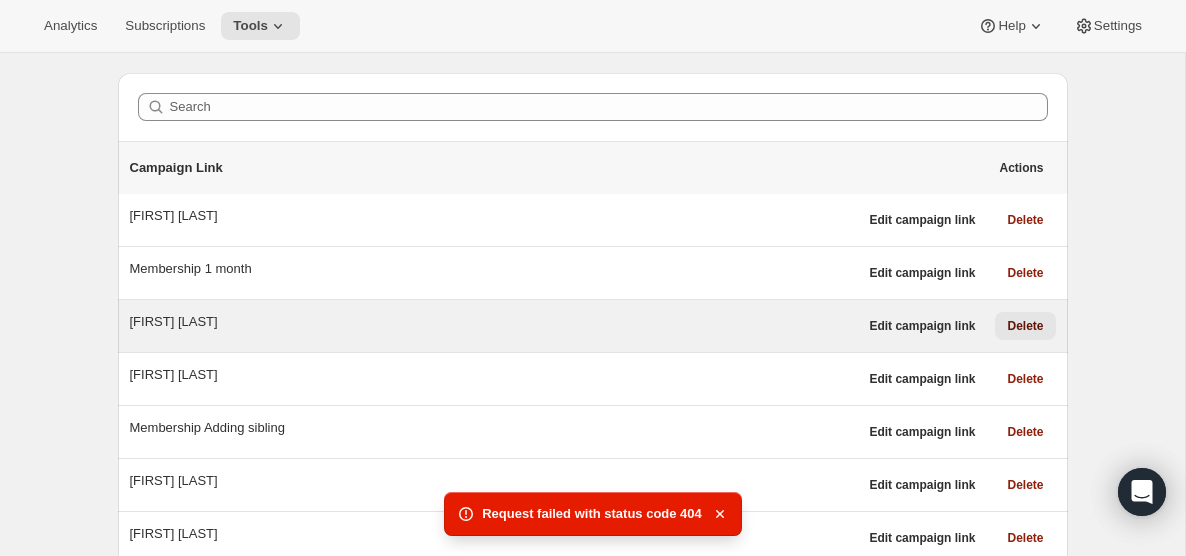 click on "Delete" at bounding box center [1025, 326] 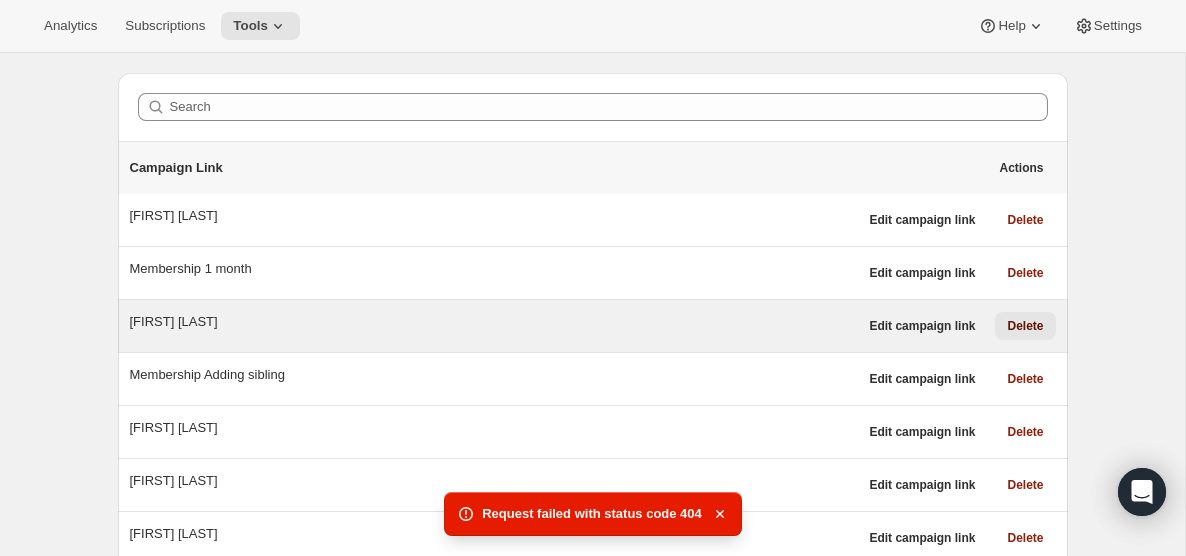 click on "Delete" at bounding box center (1025, 326) 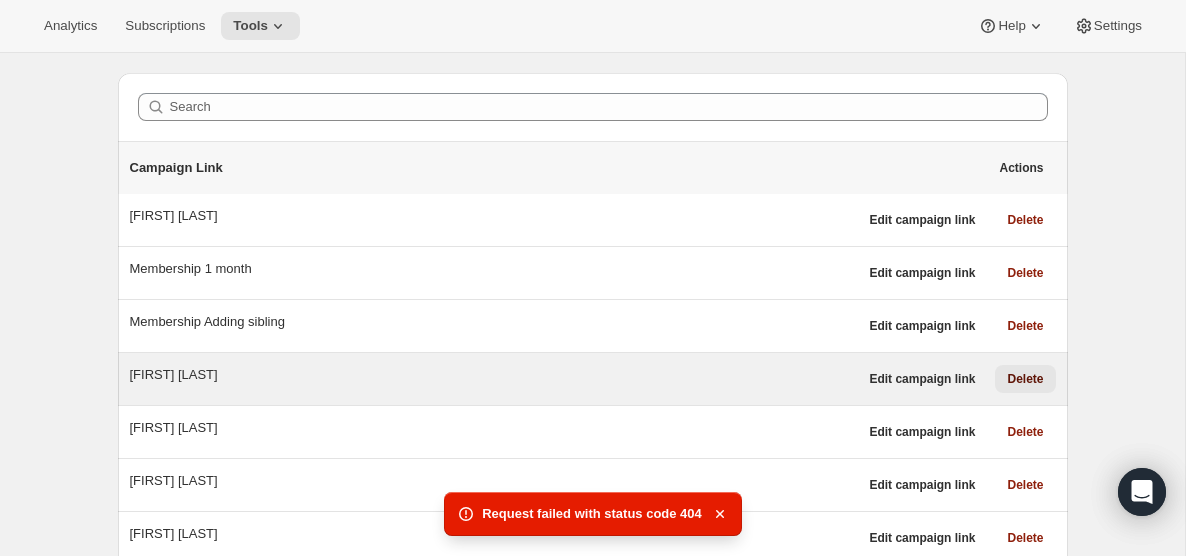 click on "Delete" at bounding box center [1025, 379] 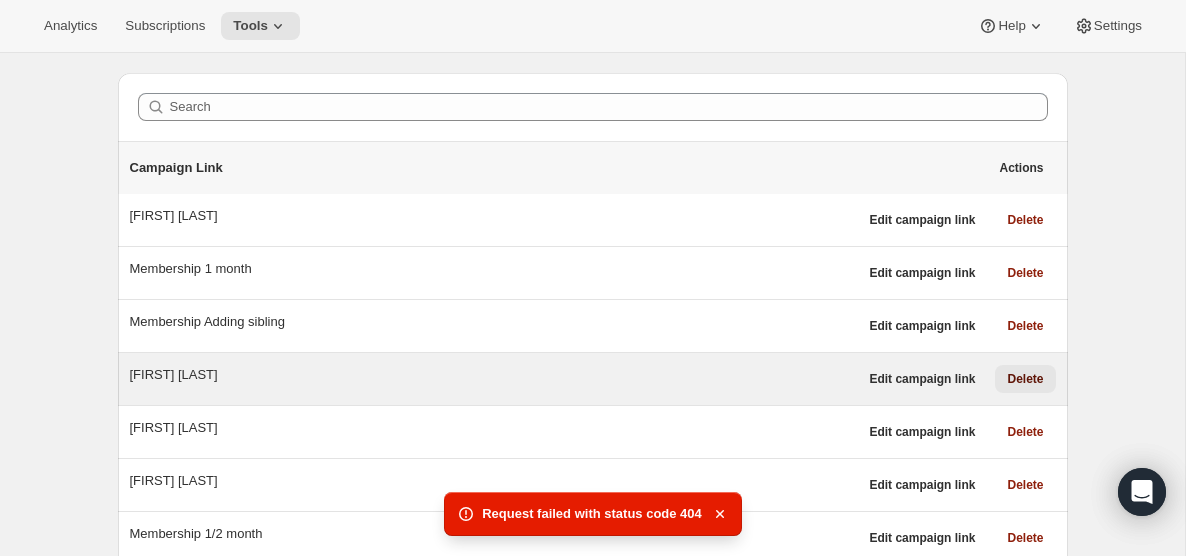 click on "Delete" at bounding box center (1025, 379) 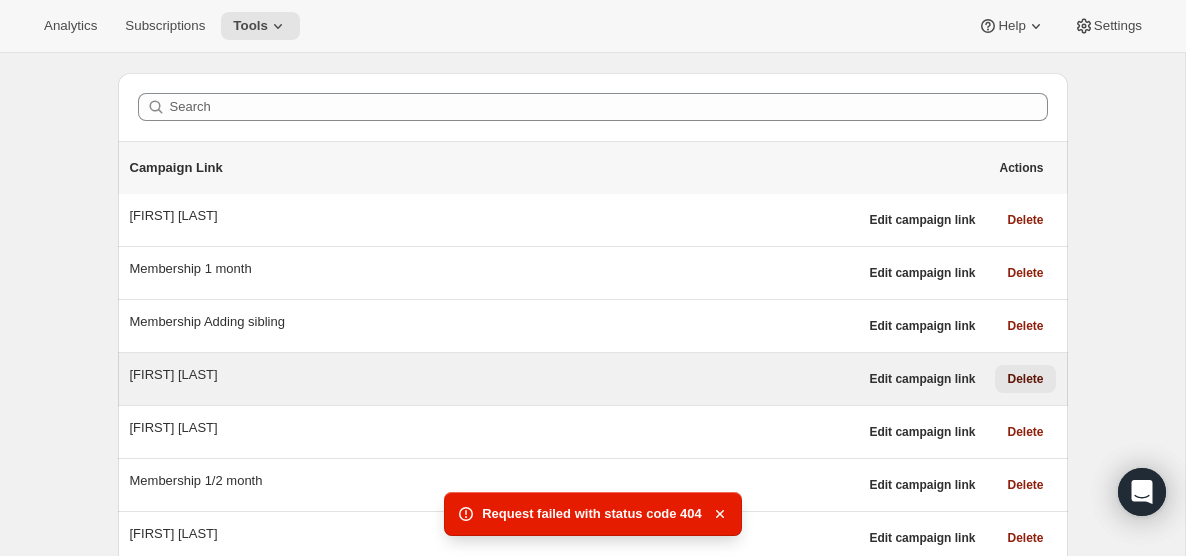 click on "Delete" at bounding box center (1025, 379) 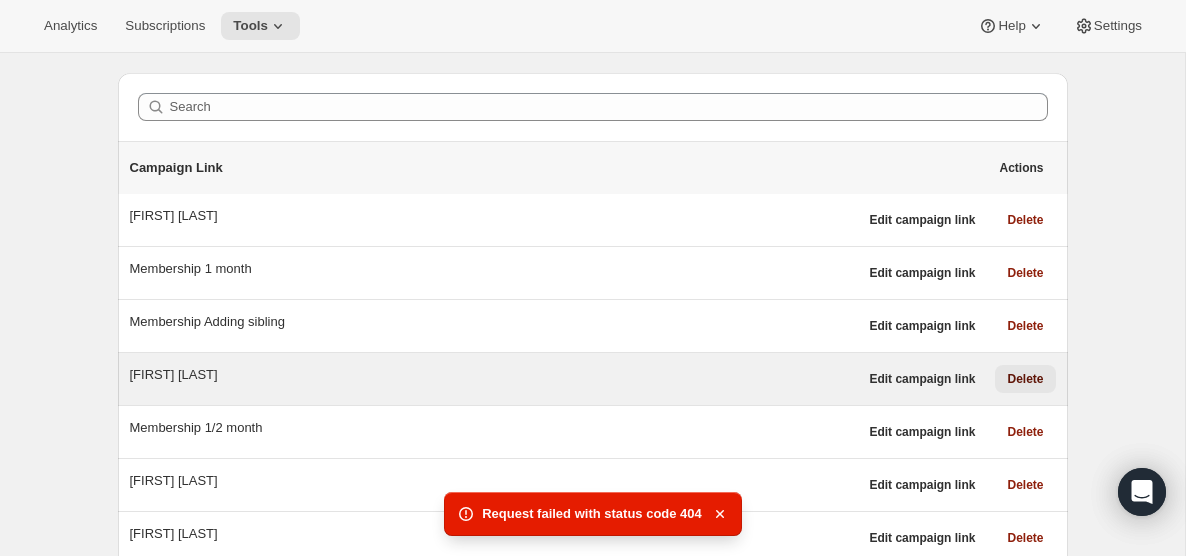click on "Delete" at bounding box center [1025, 379] 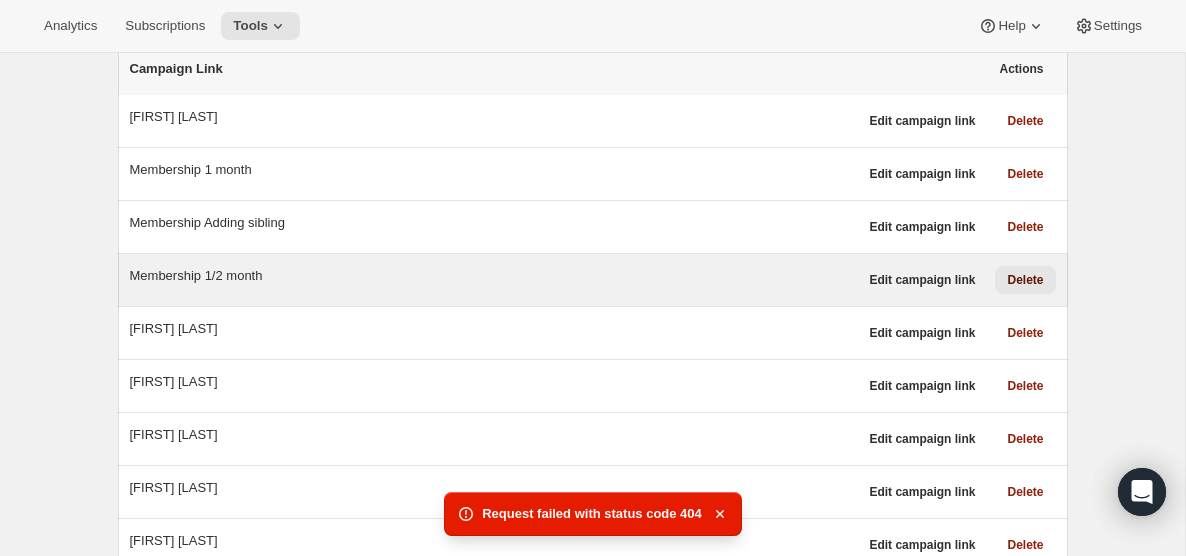 scroll, scrollTop: 197, scrollLeft: 0, axis: vertical 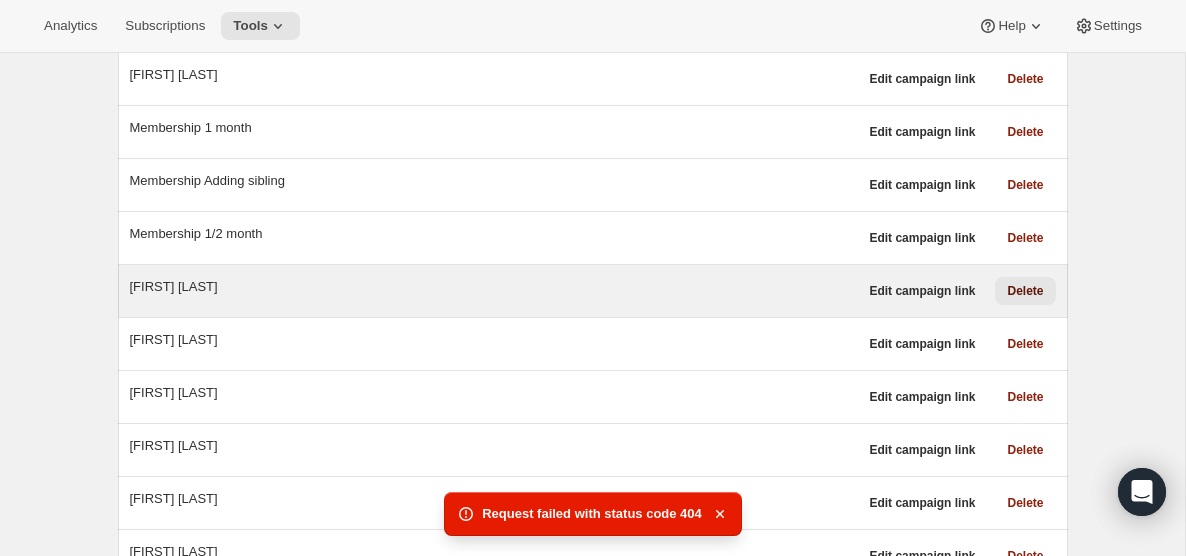 click on "Delete" at bounding box center (1025, 291) 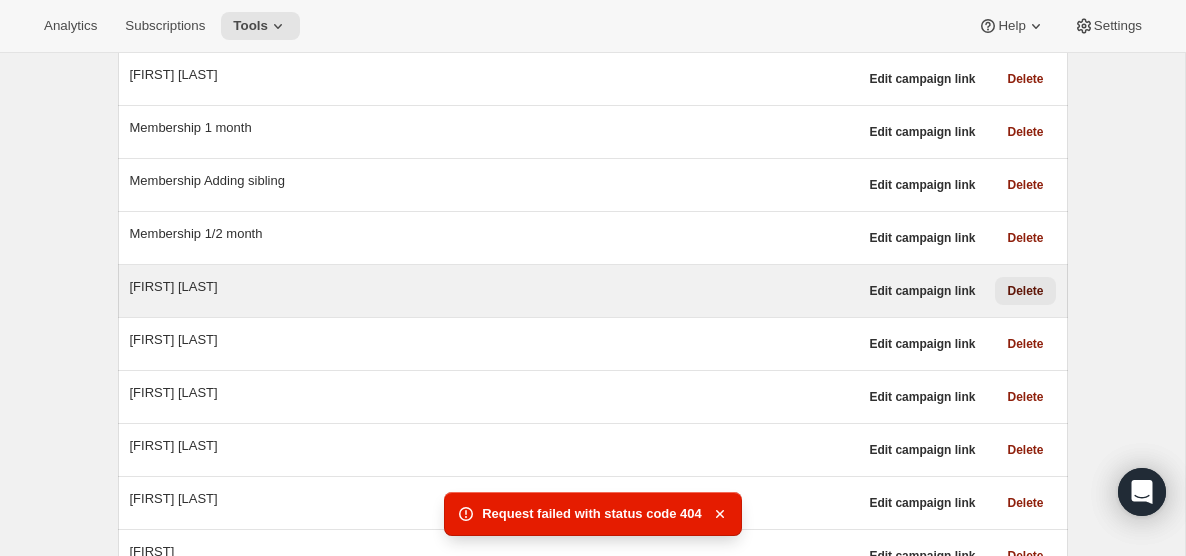 click on "Delete" at bounding box center [1025, 291] 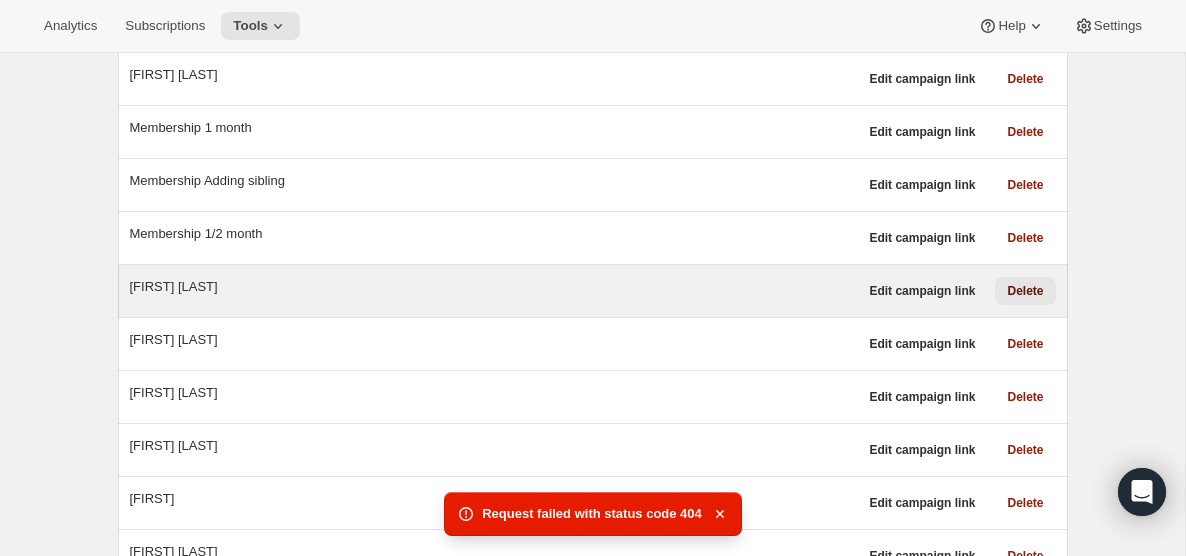 click on "Delete" at bounding box center (1025, 291) 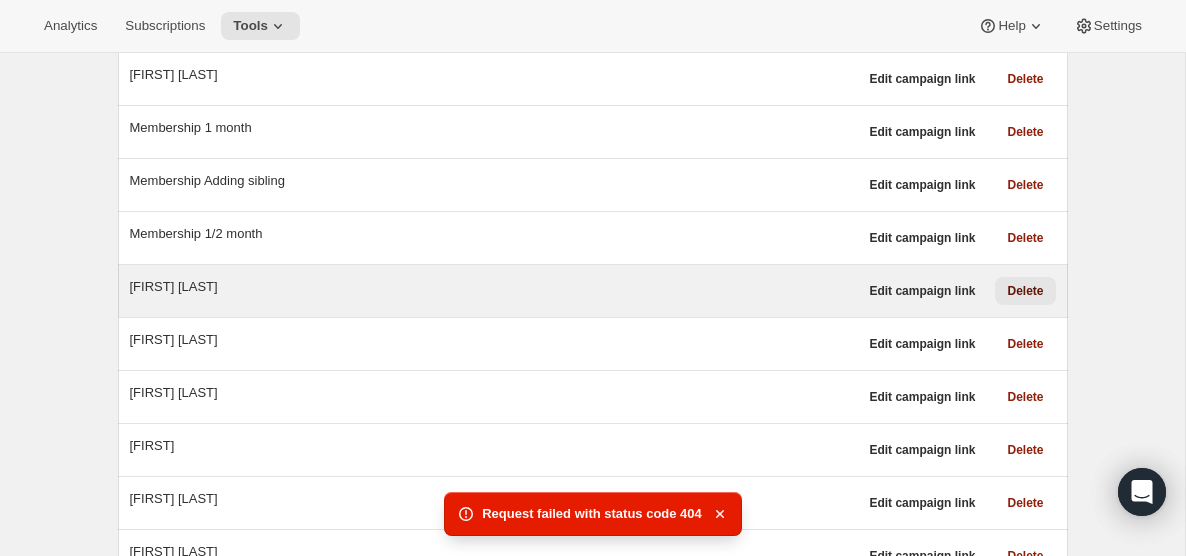 click on "Delete" at bounding box center (1025, 291) 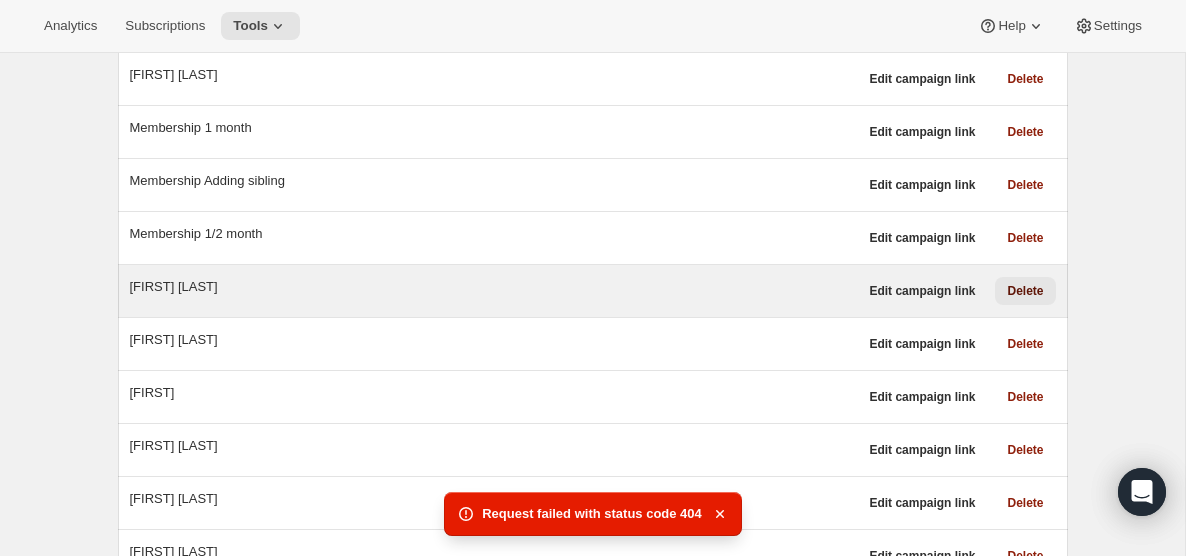 click on "Delete" at bounding box center [1025, 291] 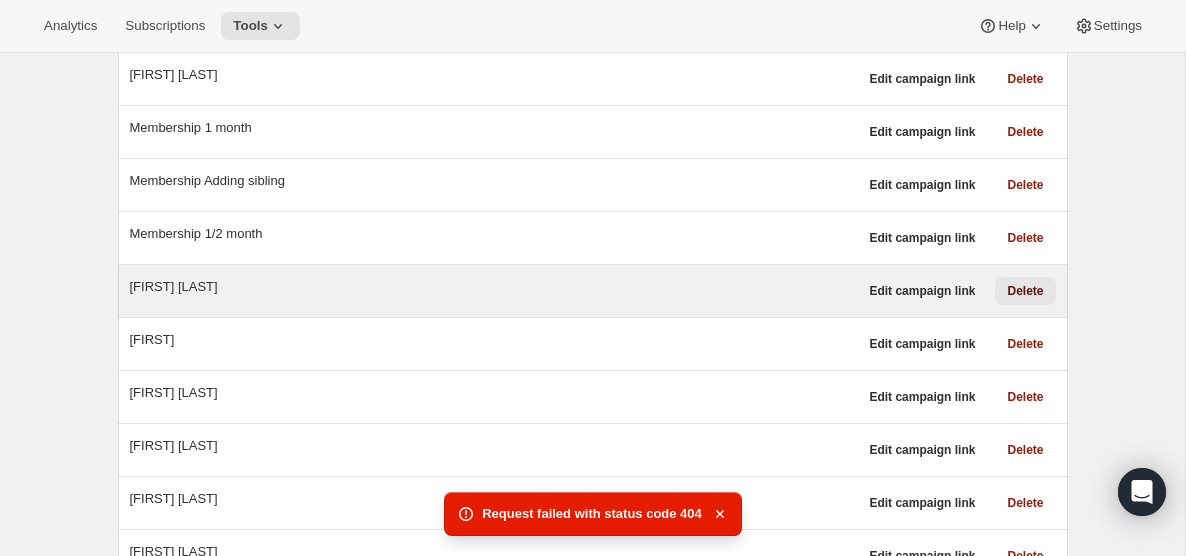 click on "Delete" at bounding box center [1025, 291] 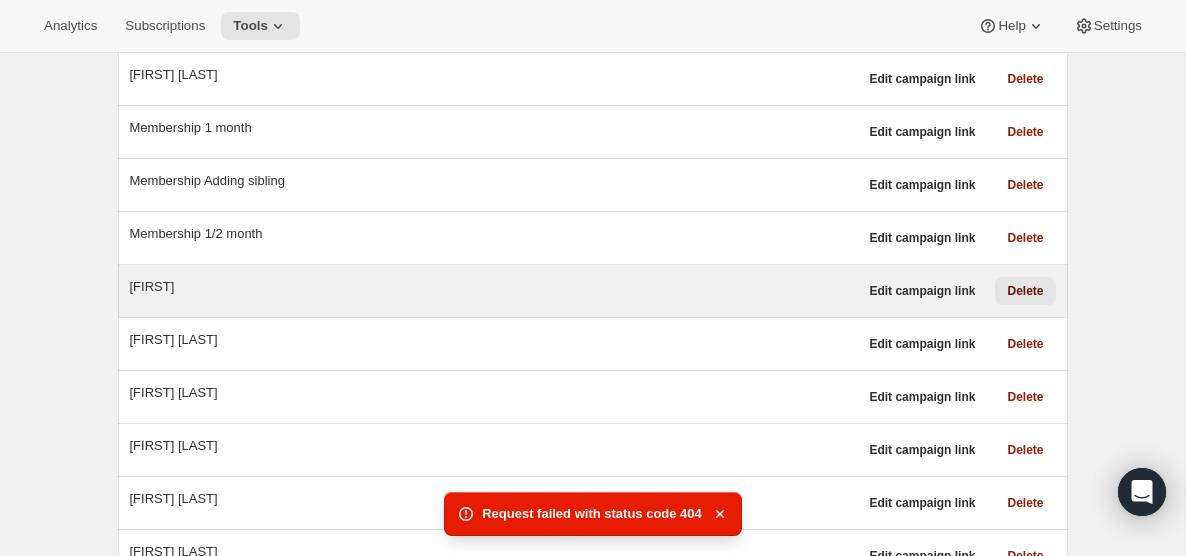 click on "Delete" at bounding box center (1025, 291) 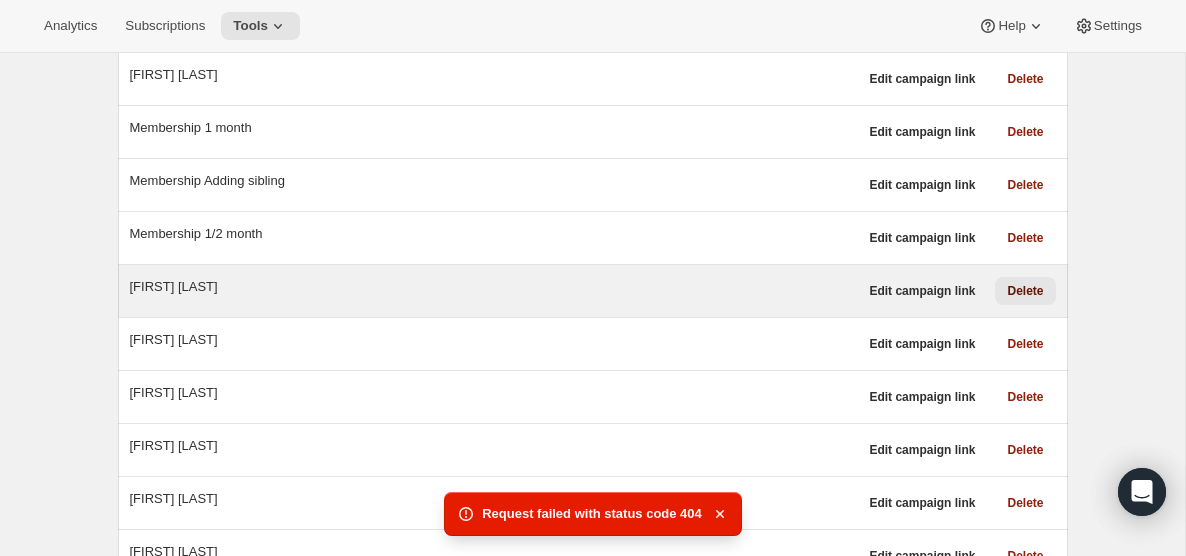 click on "Delete" at bounding box center [1025, 291] 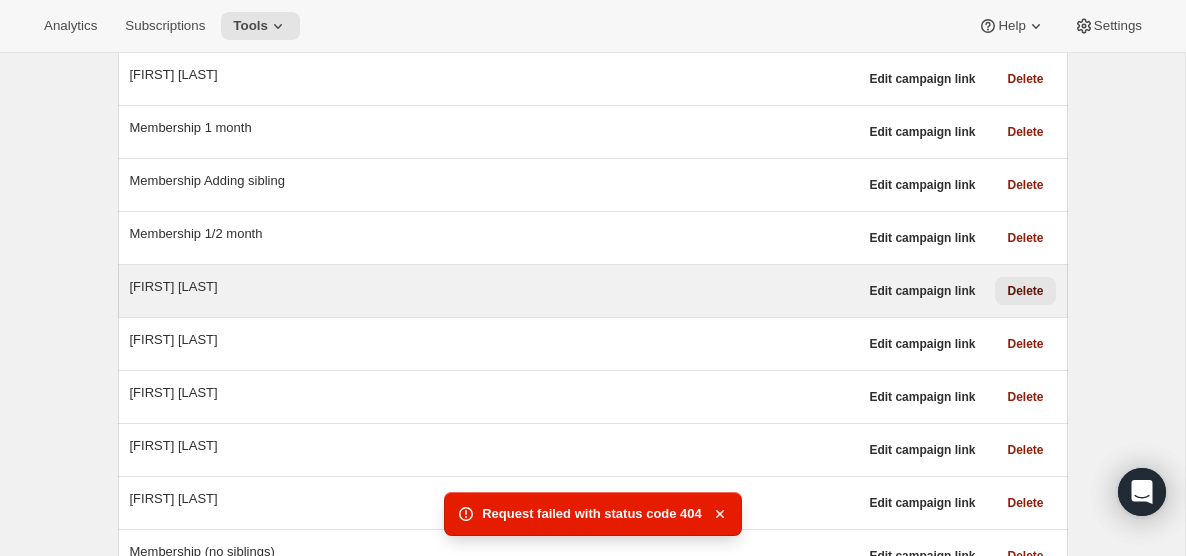 click on "Delete" at bounding box center (1025, 291) 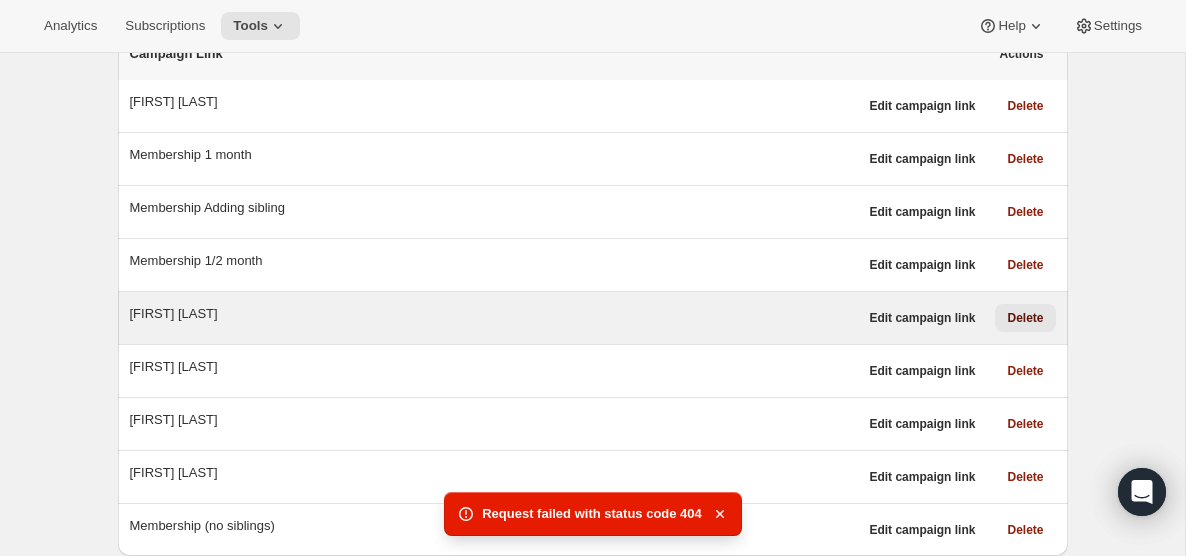 click on "Delete" at bounding box center [1025, 318] 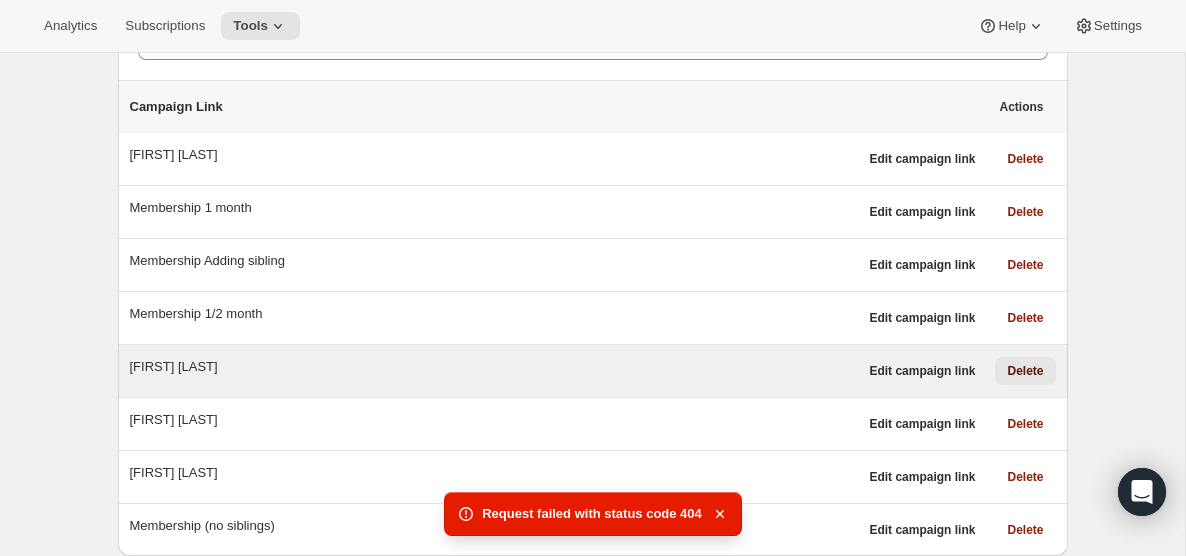 scroll, scrollTop: 117, scrollLeft: 0, axis: vertical 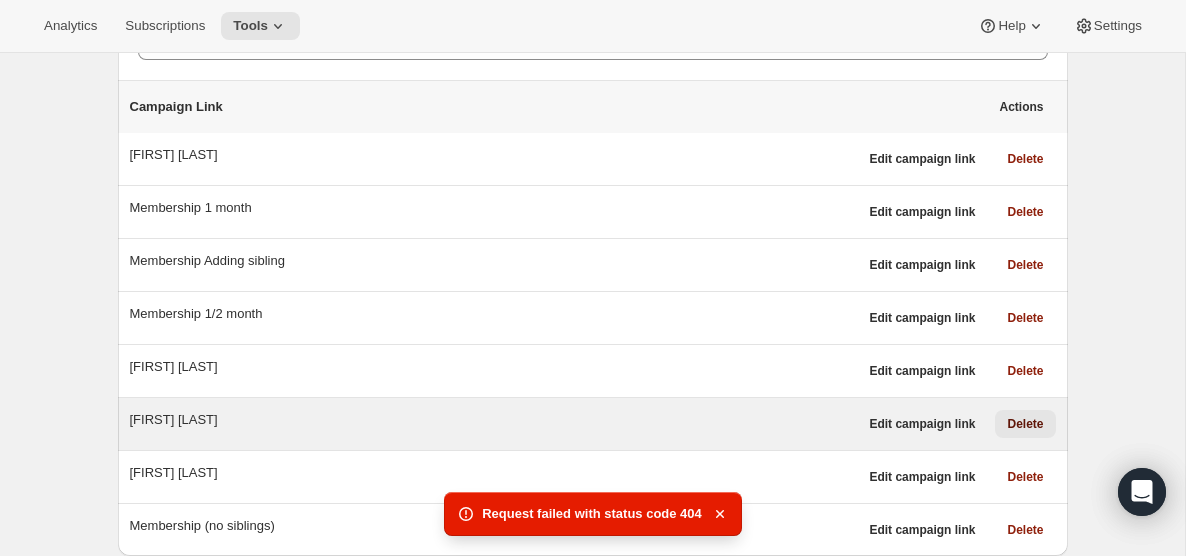 click on "Delete" at bounding box center [1025, 424] 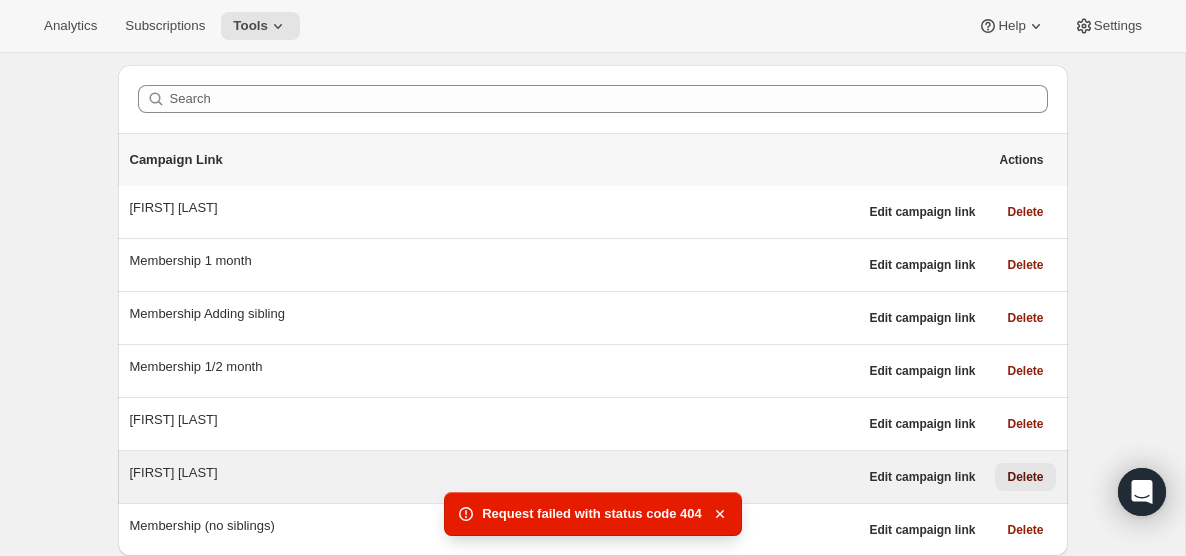 scroll, scrollTop: 64, scrollLeft: 0, axis: vertical 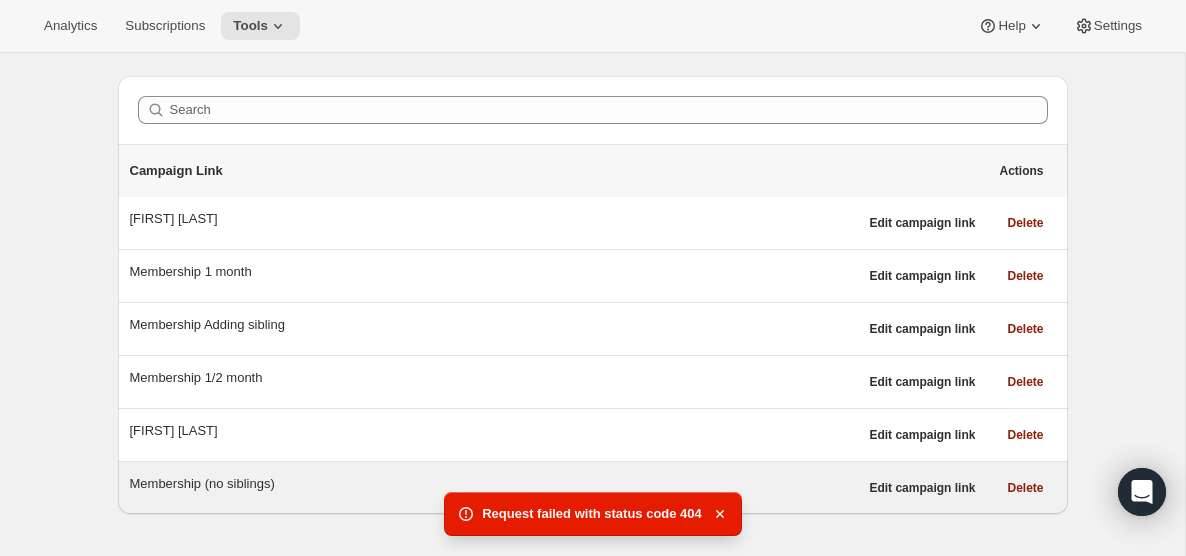 click on "Membership (no siblings)" at bounding box center (494, 484) 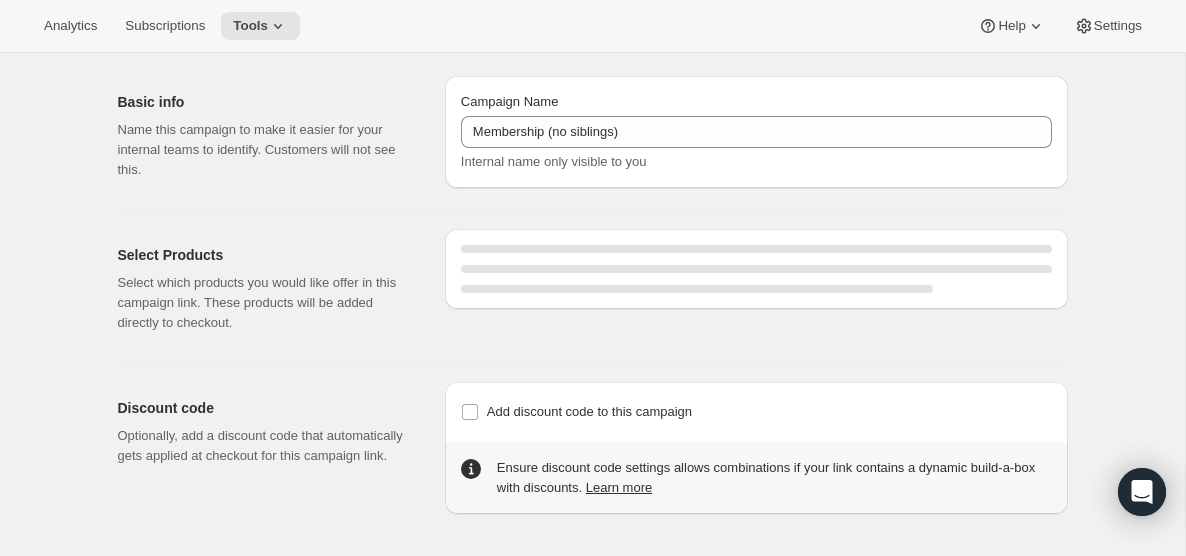 select on "[NUMBER]" 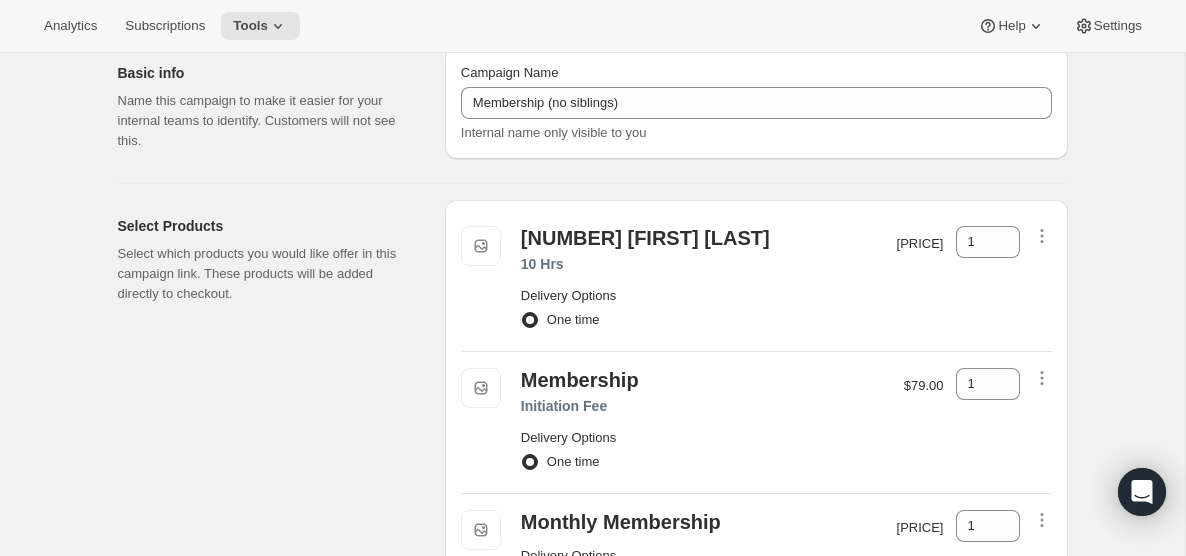 scroll, scrollTop: 0, scrollLeft: 0, axis: both 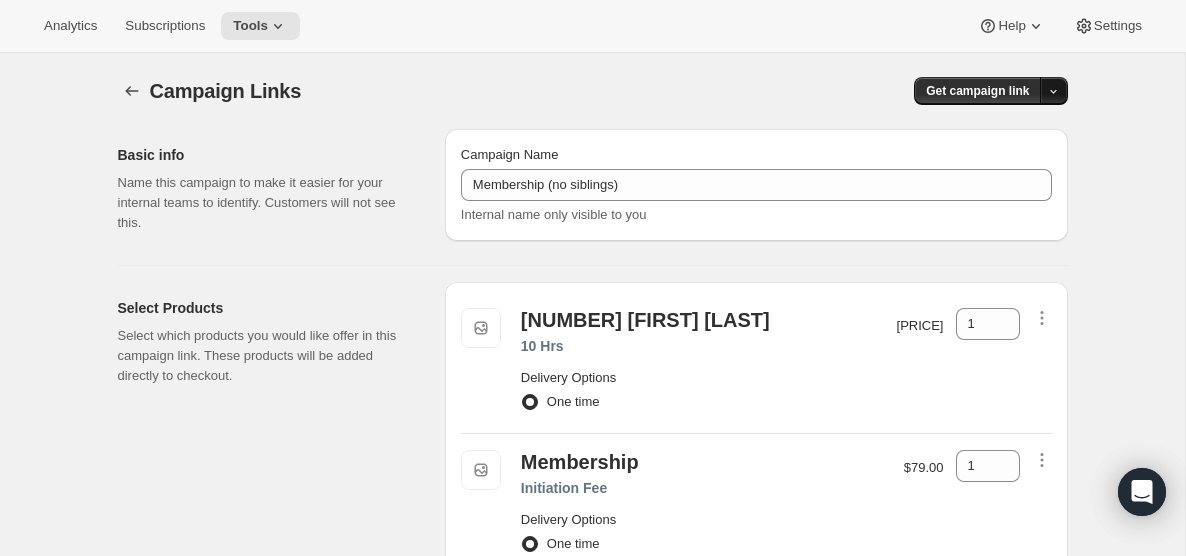 click 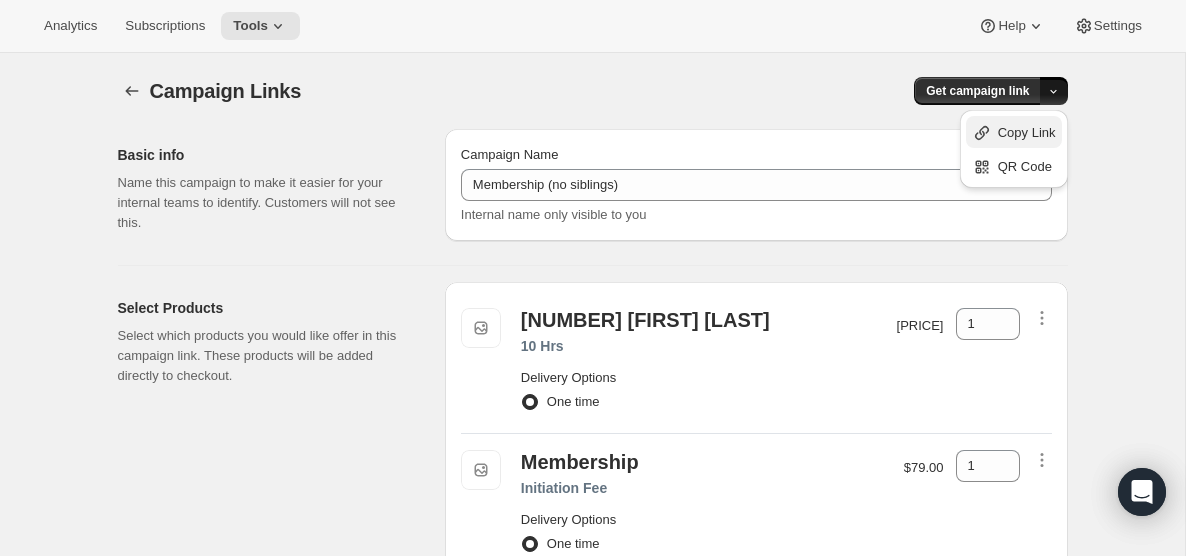 click on "Copy Link" at bounding box center [1027, 132] 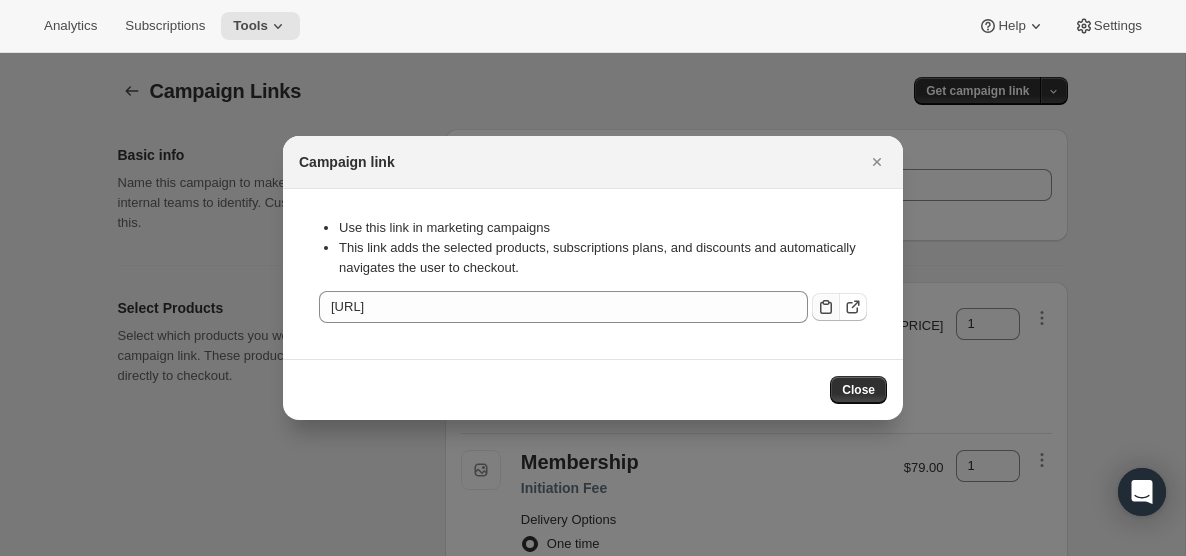 click 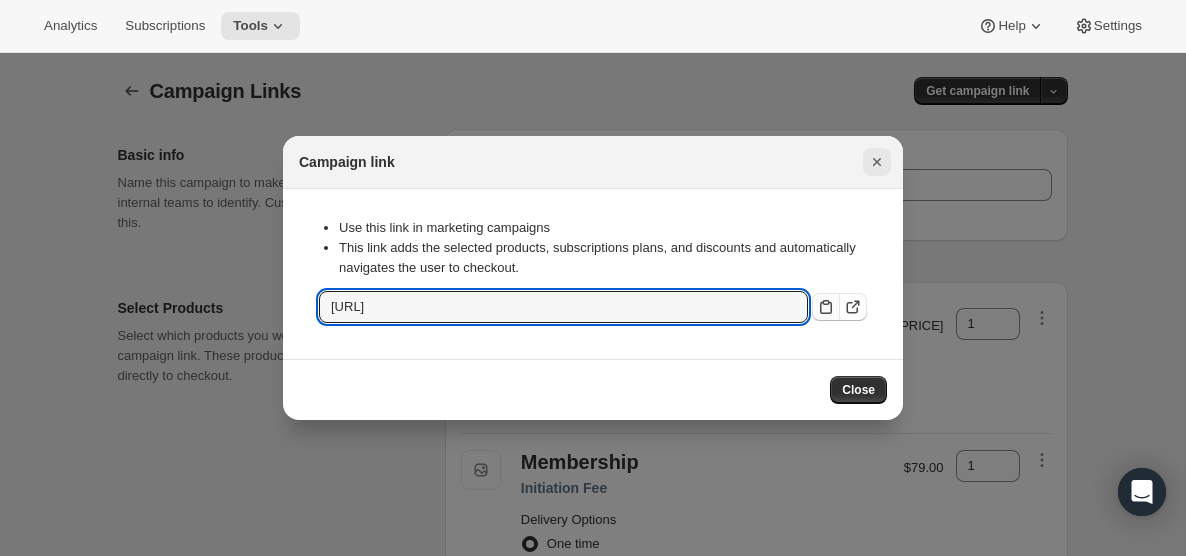 click 